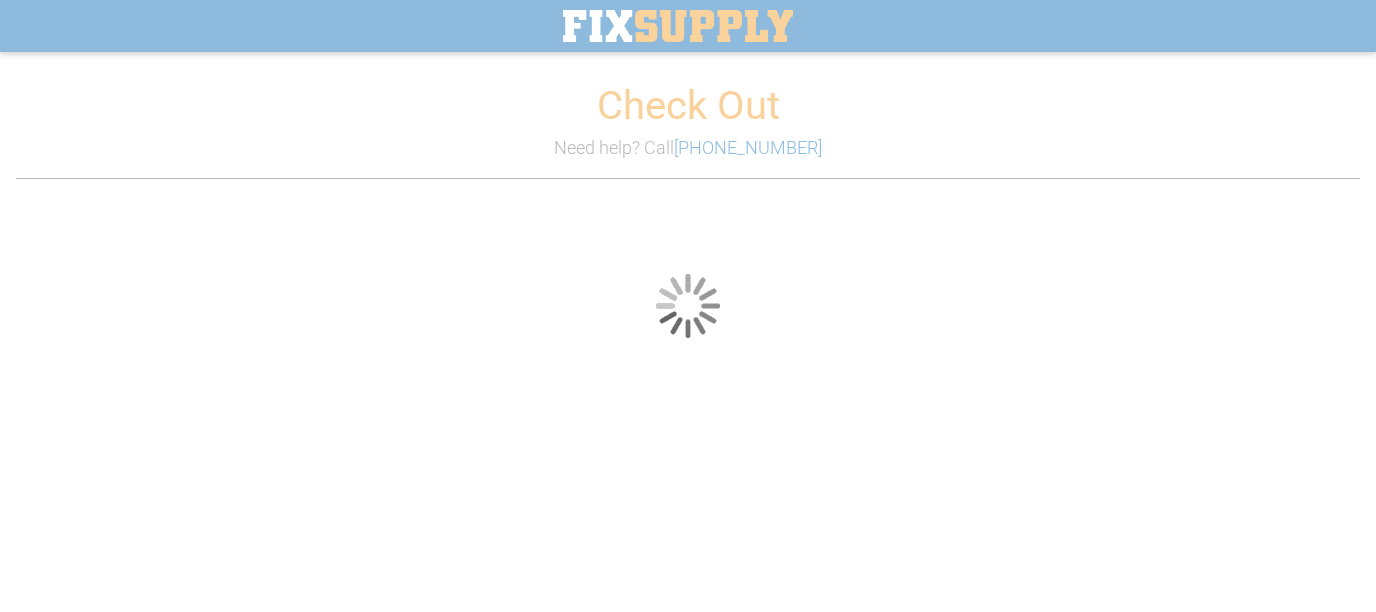 scroll, scrollTop: 0, scrollLeft: 0, axis: both 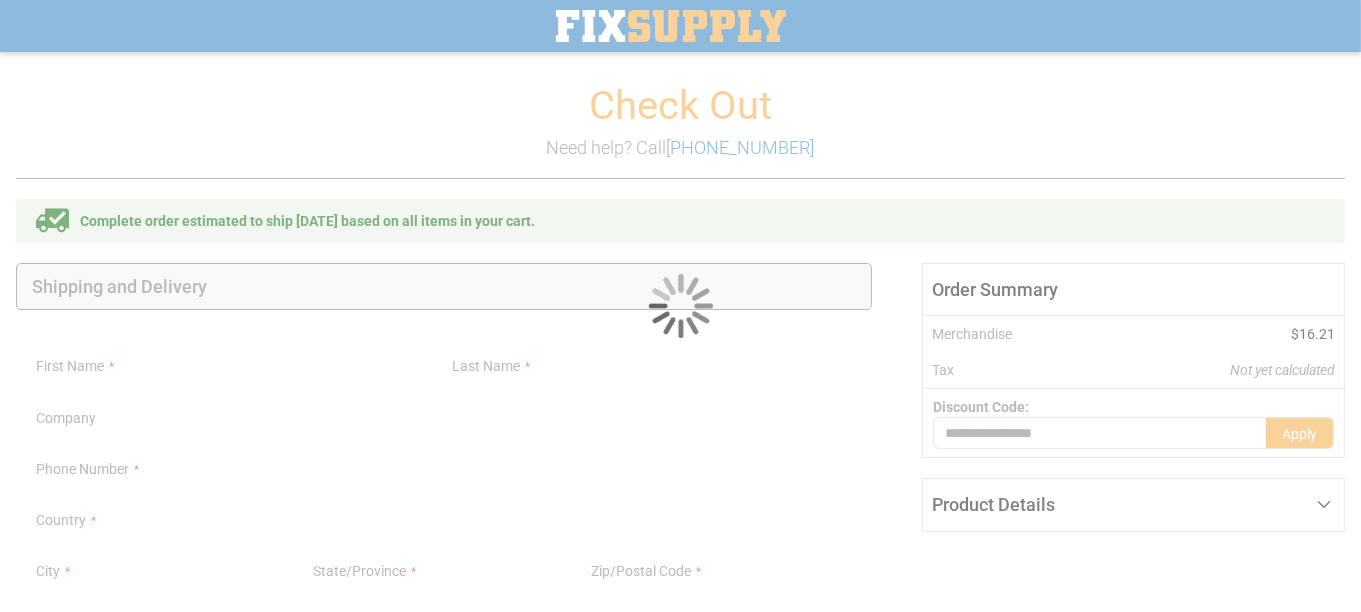 select on "**" 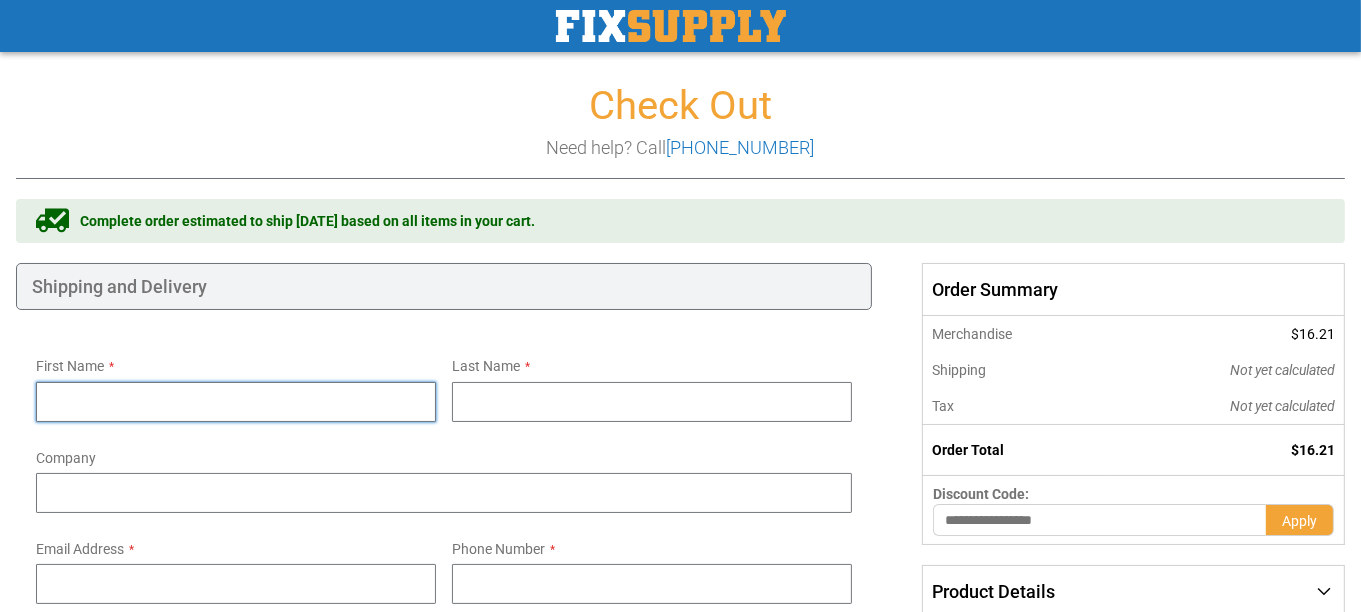 click on "First Name" at bounding box center (236, 402) 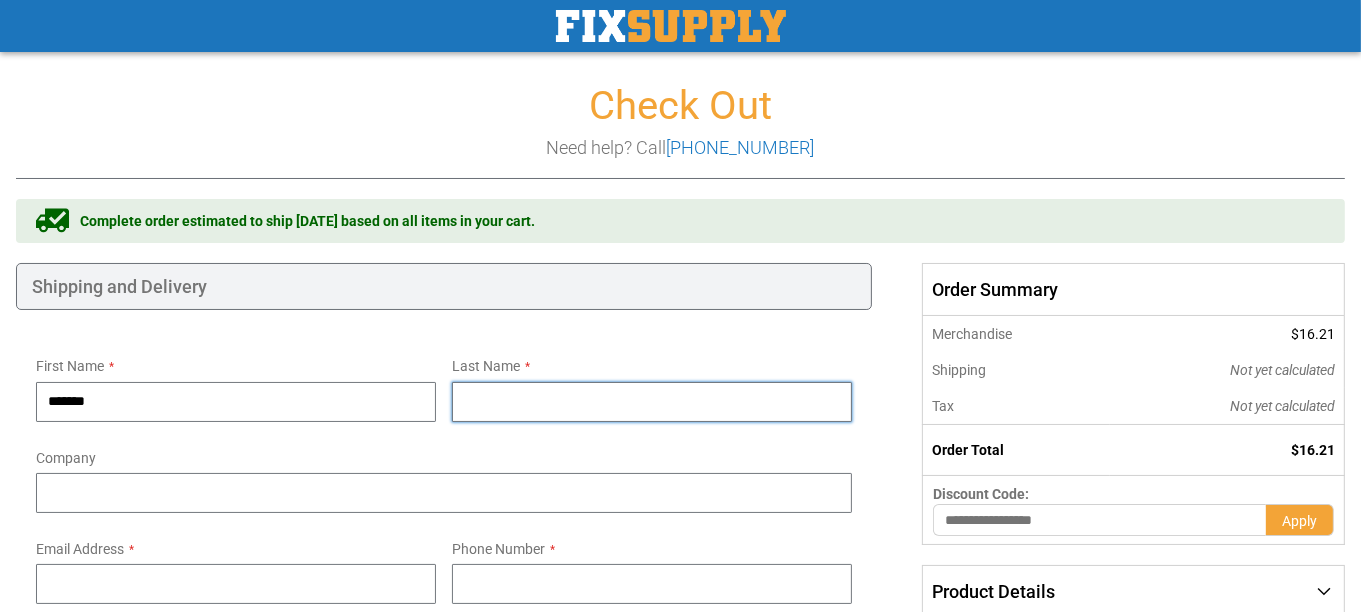 type on "*****" 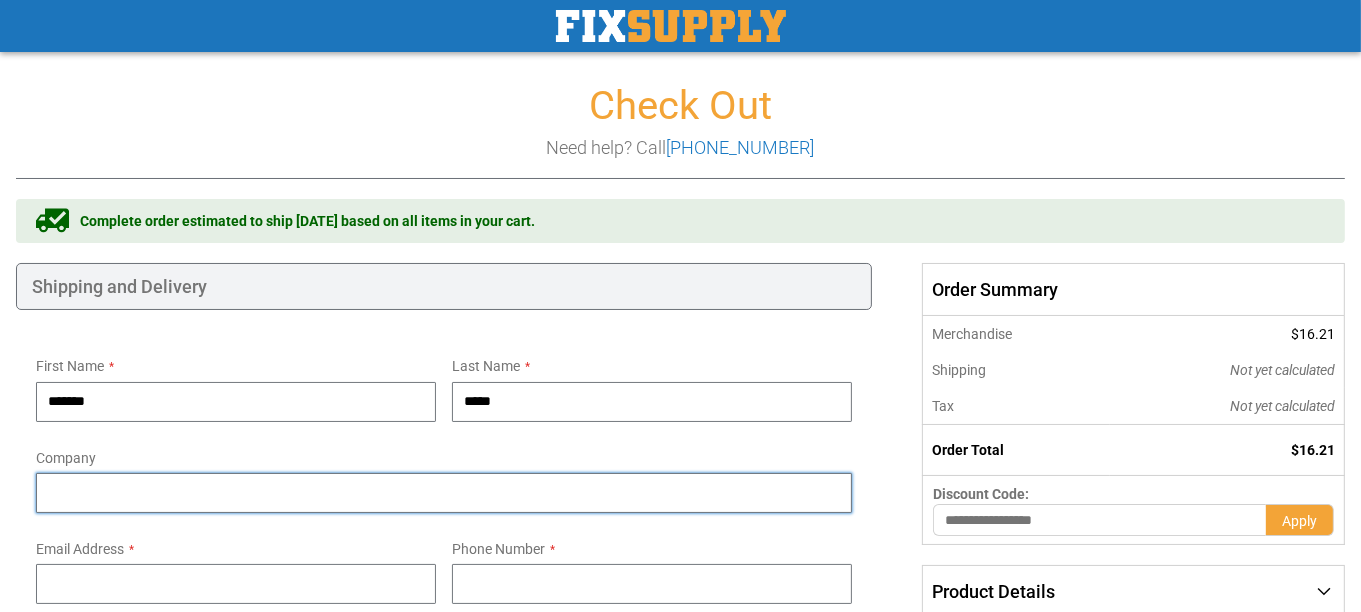 type on "**********" 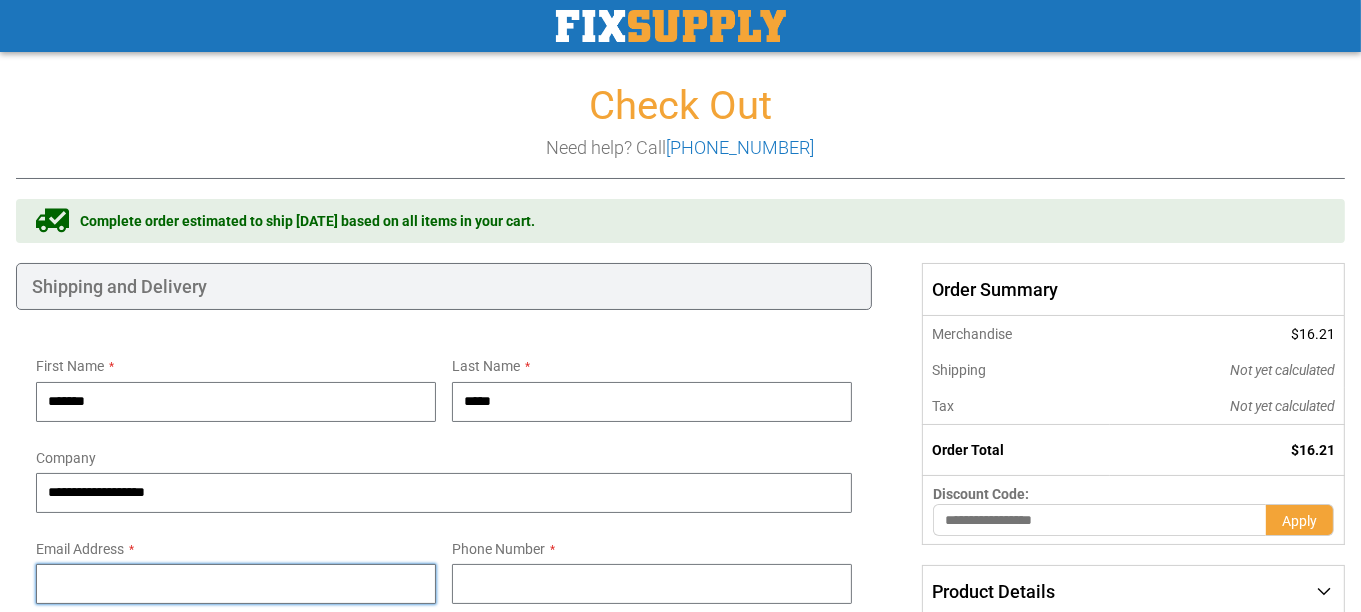 type on "**********" 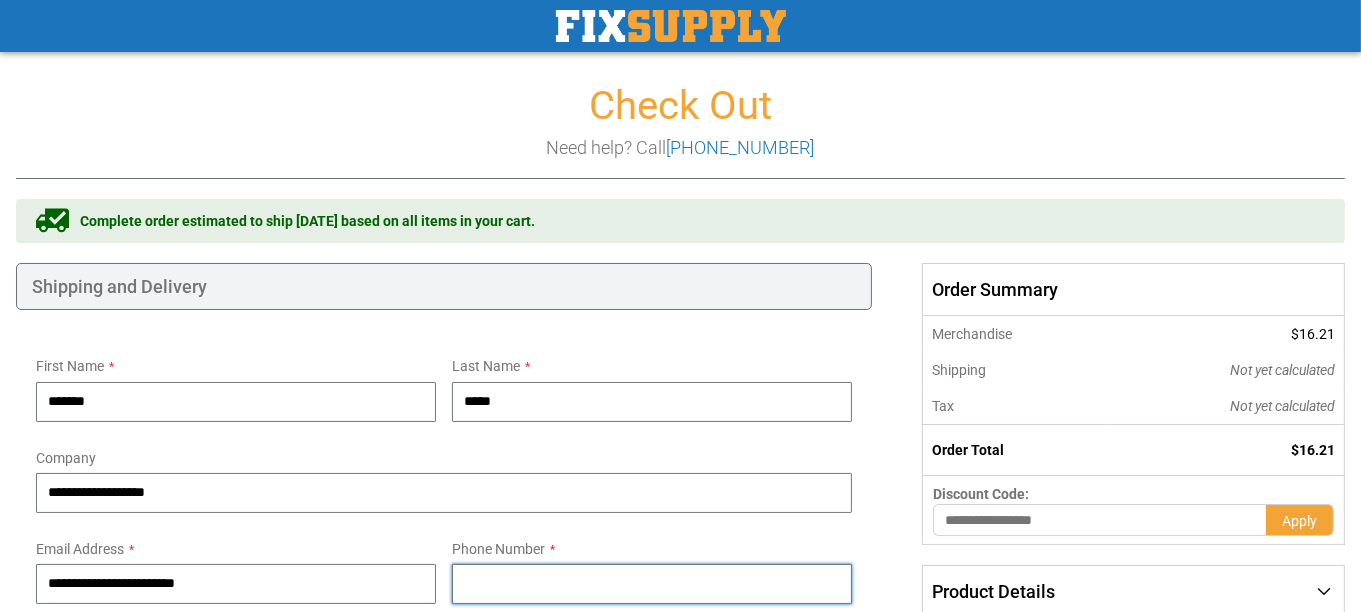 type on "**********" 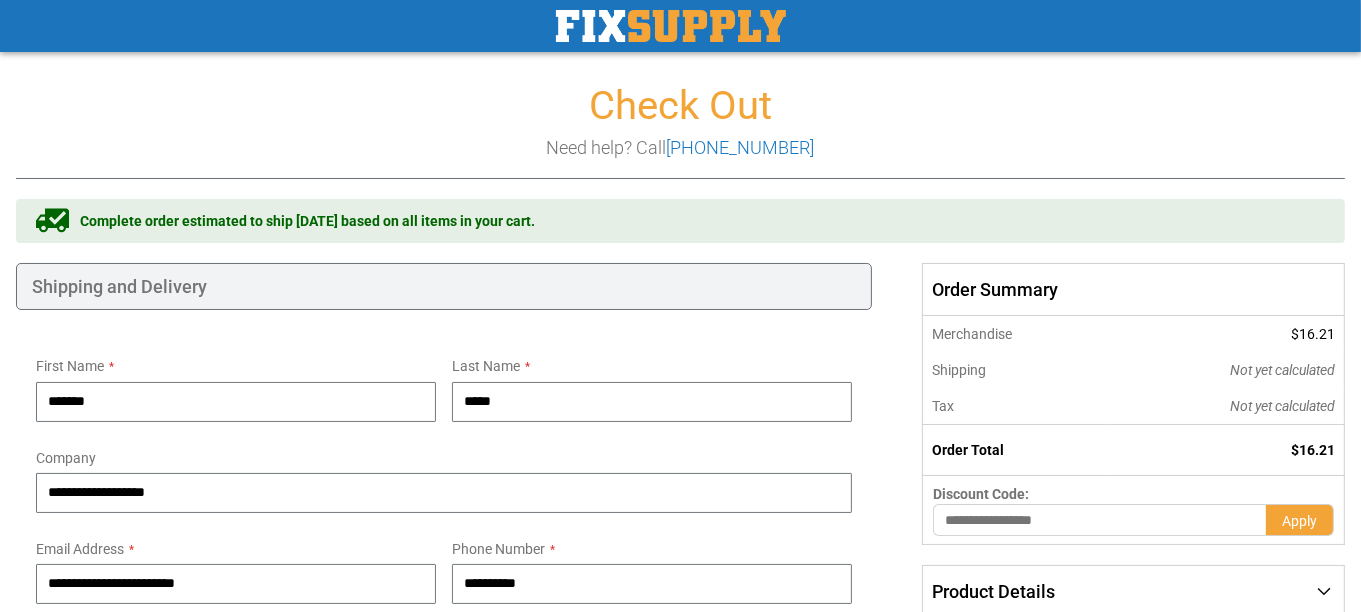 type on "**********" 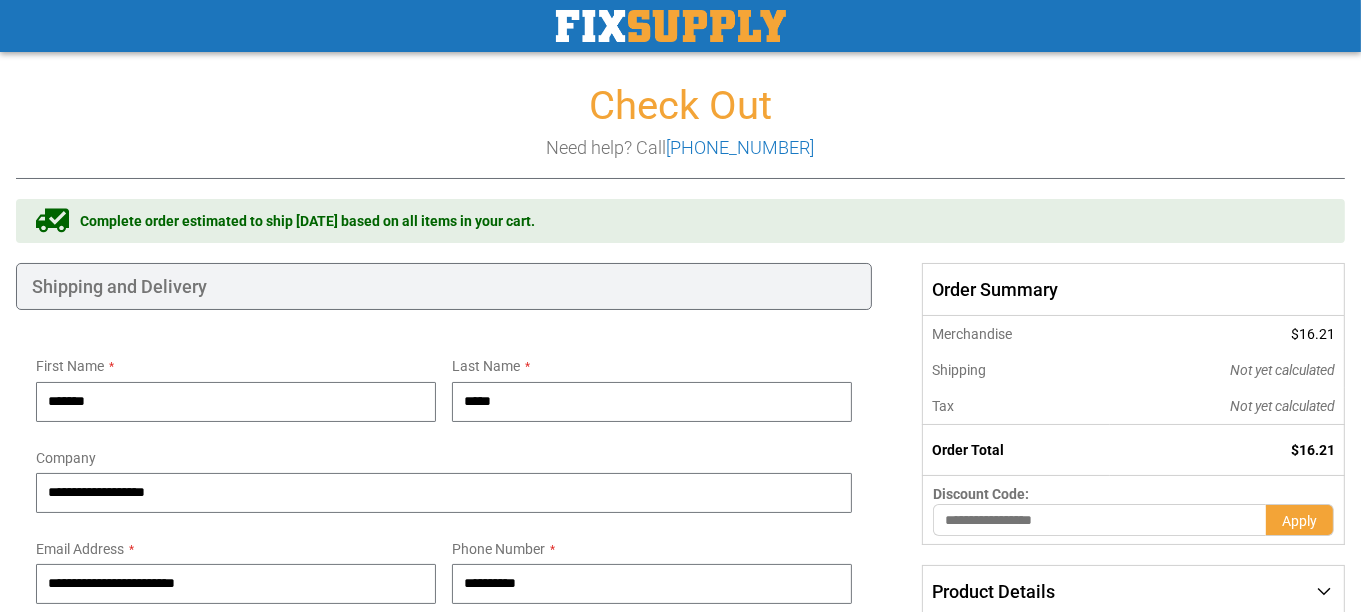 select on "*" 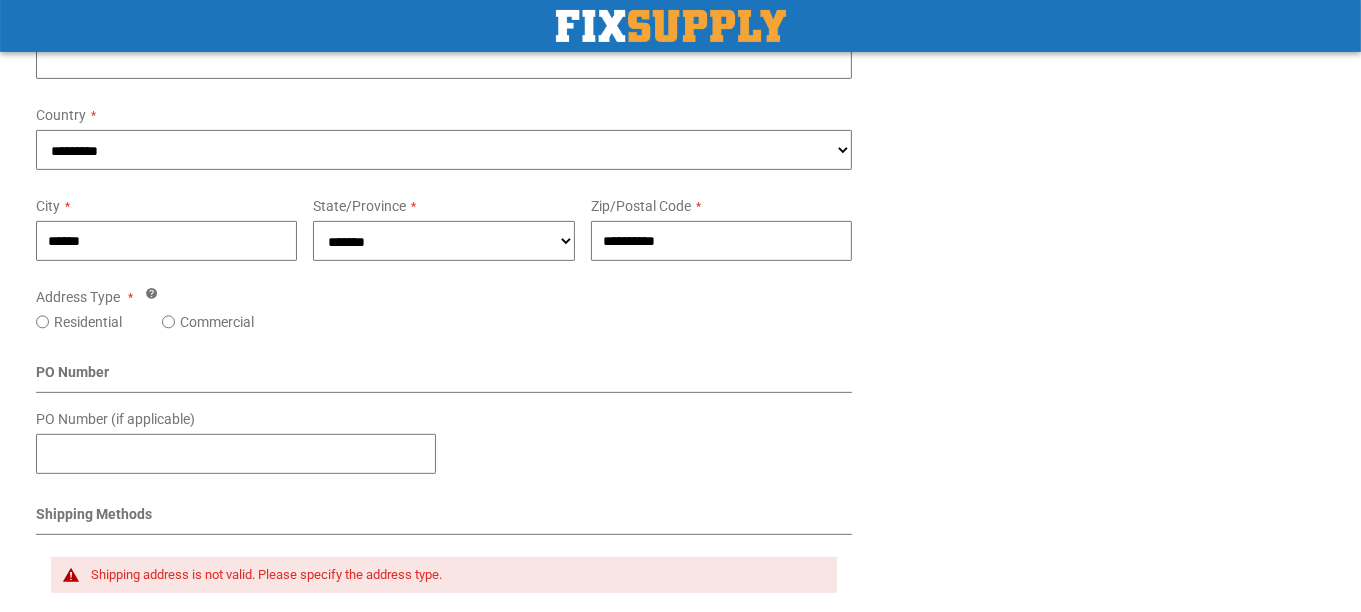 scroll, scrollTop: 699, scrollLeft: 0, axis: vertical 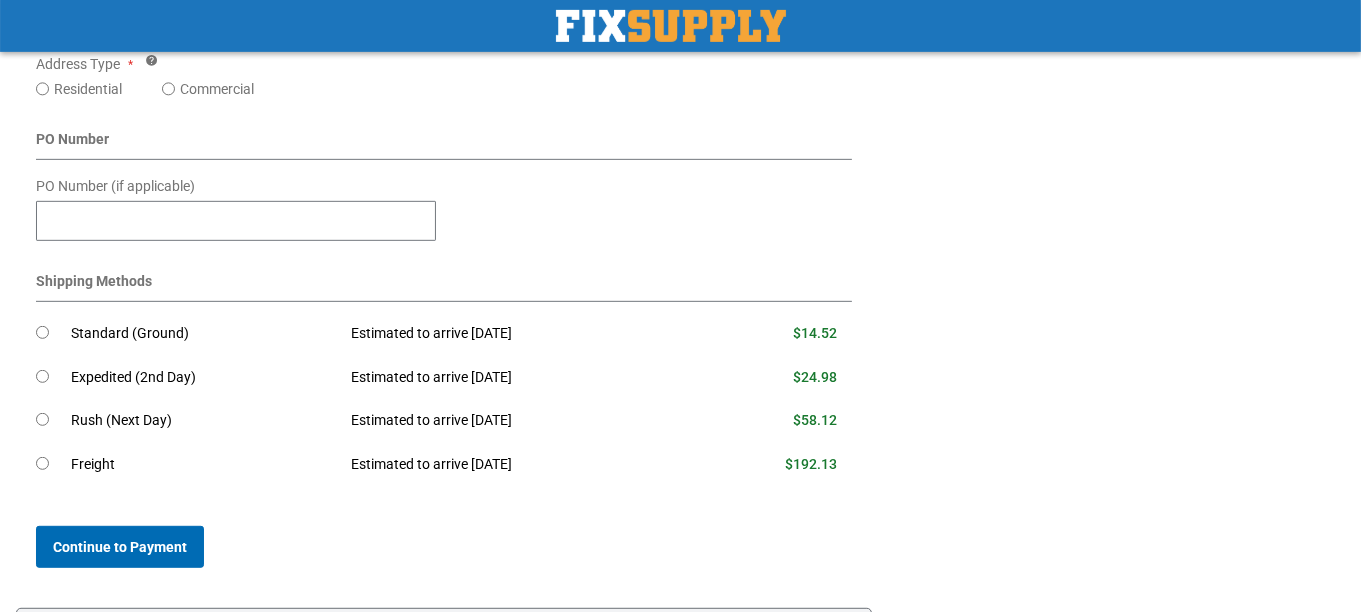 click on "Continue to Payment" at bounding box center (120, 547) 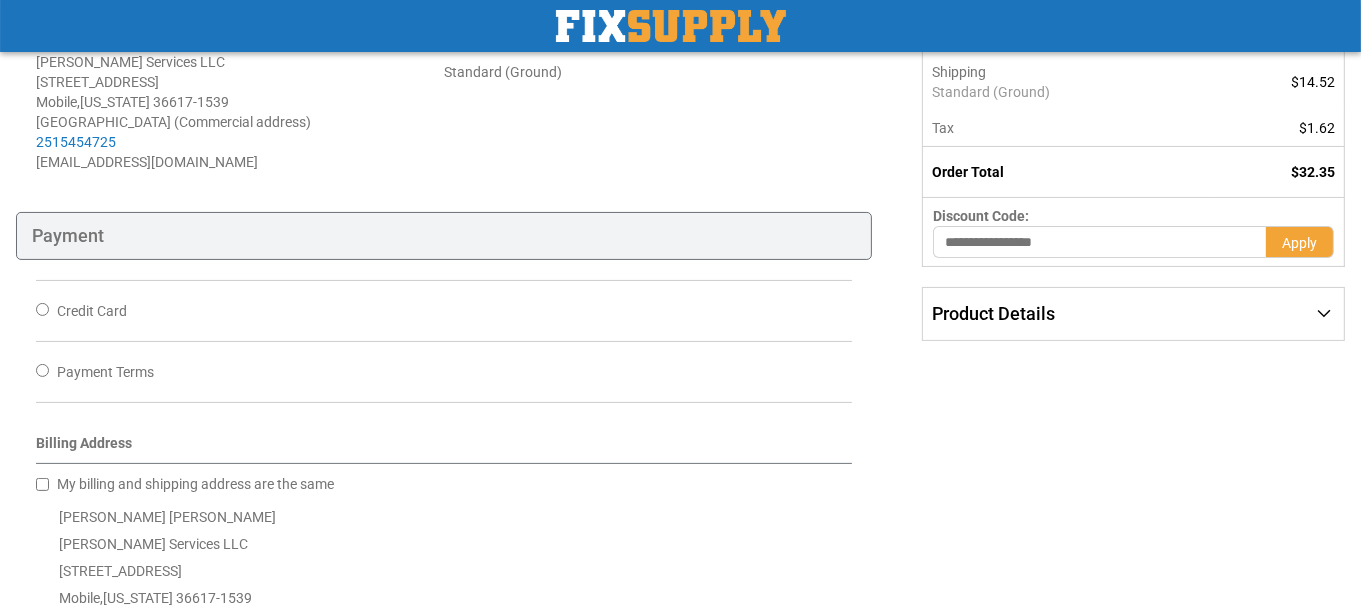 scroll, scrollTop: 300, scrollLeft: 0, axis: vertical 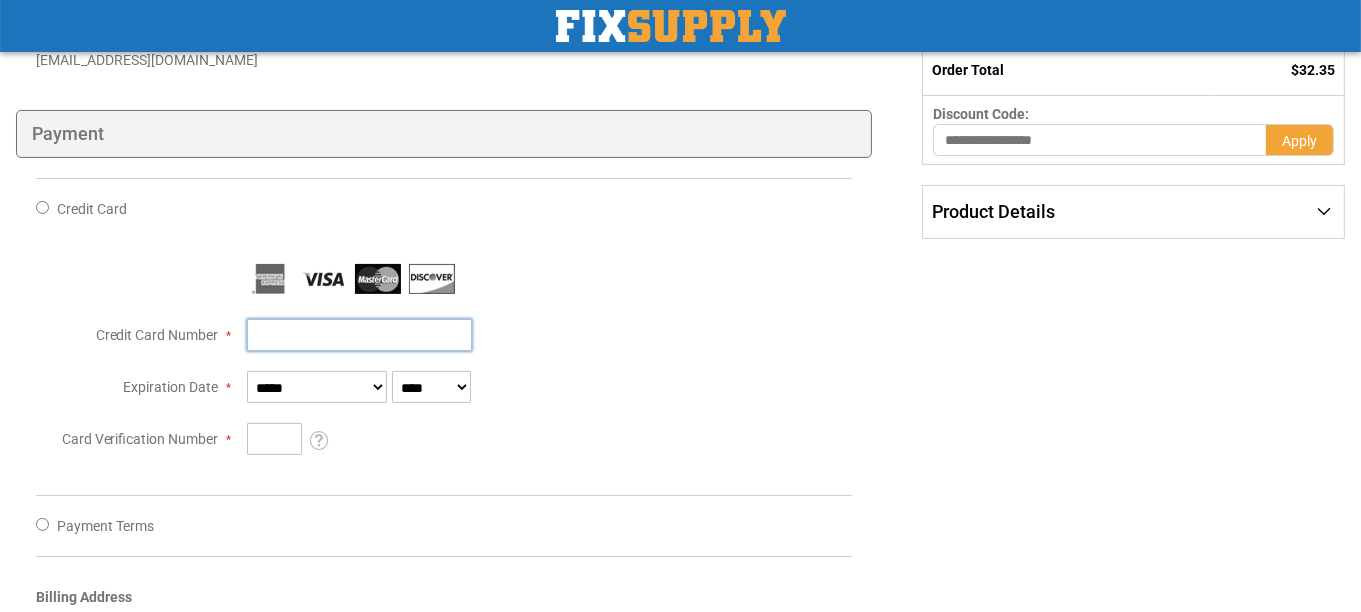 click on "Credit Card Number" at bounding box center (359, 335) 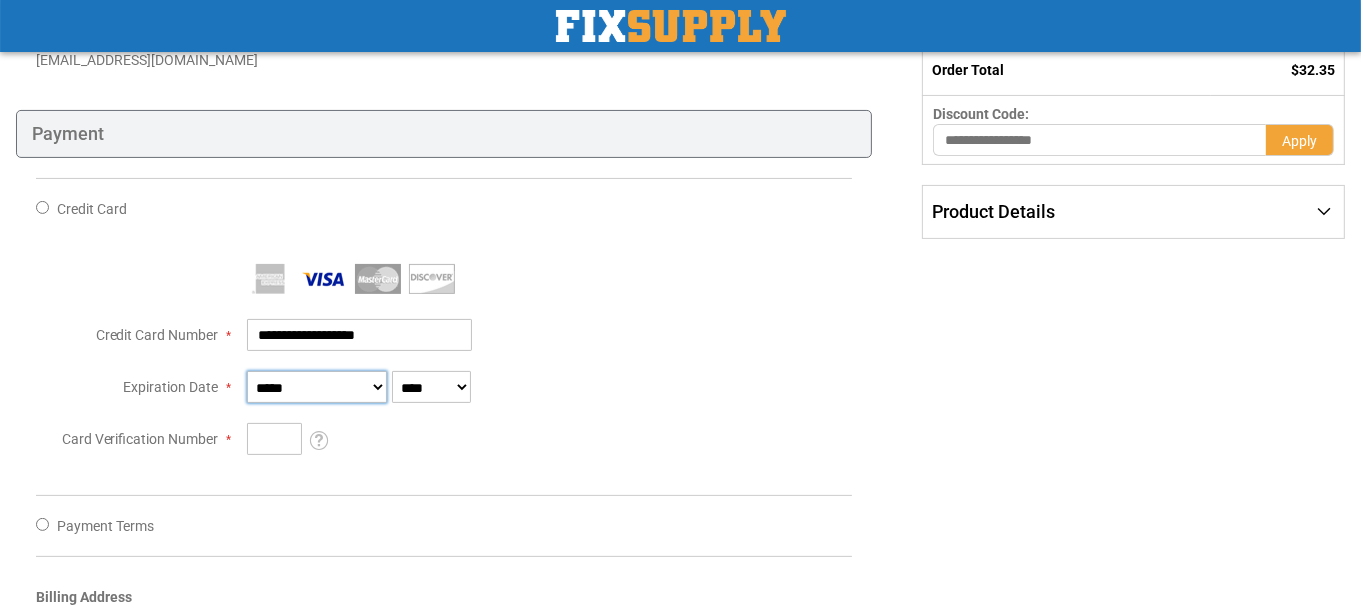 type on "**********" 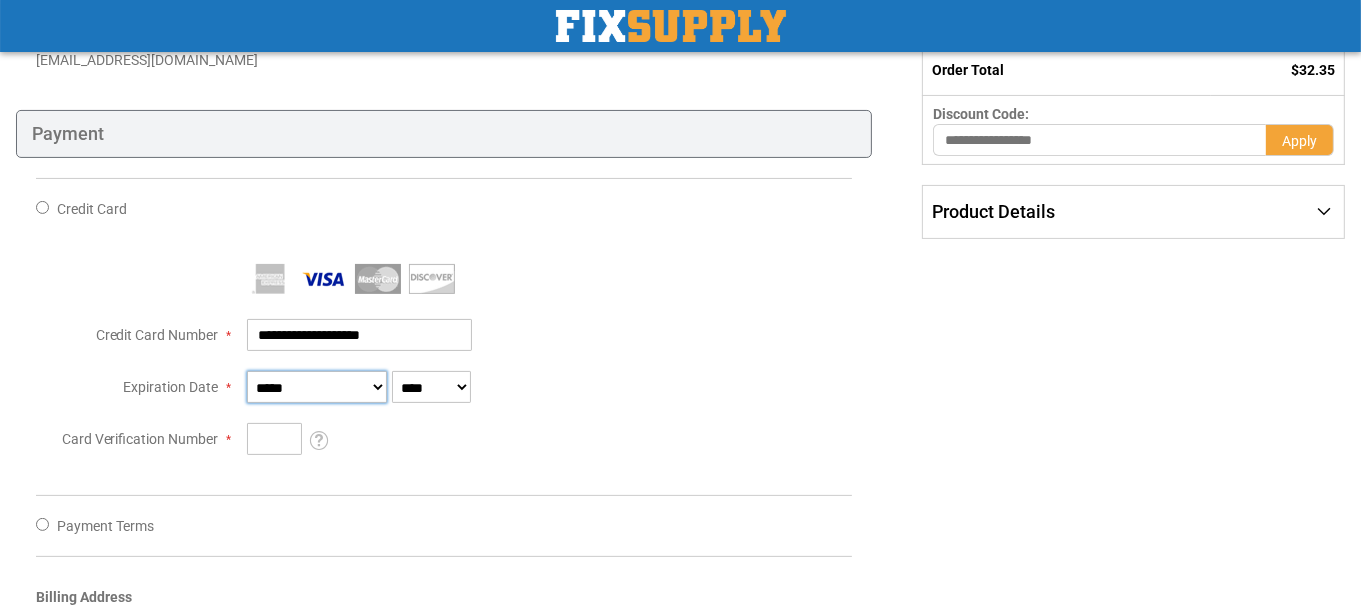 click on "**********" at bounding box center (317, 387) 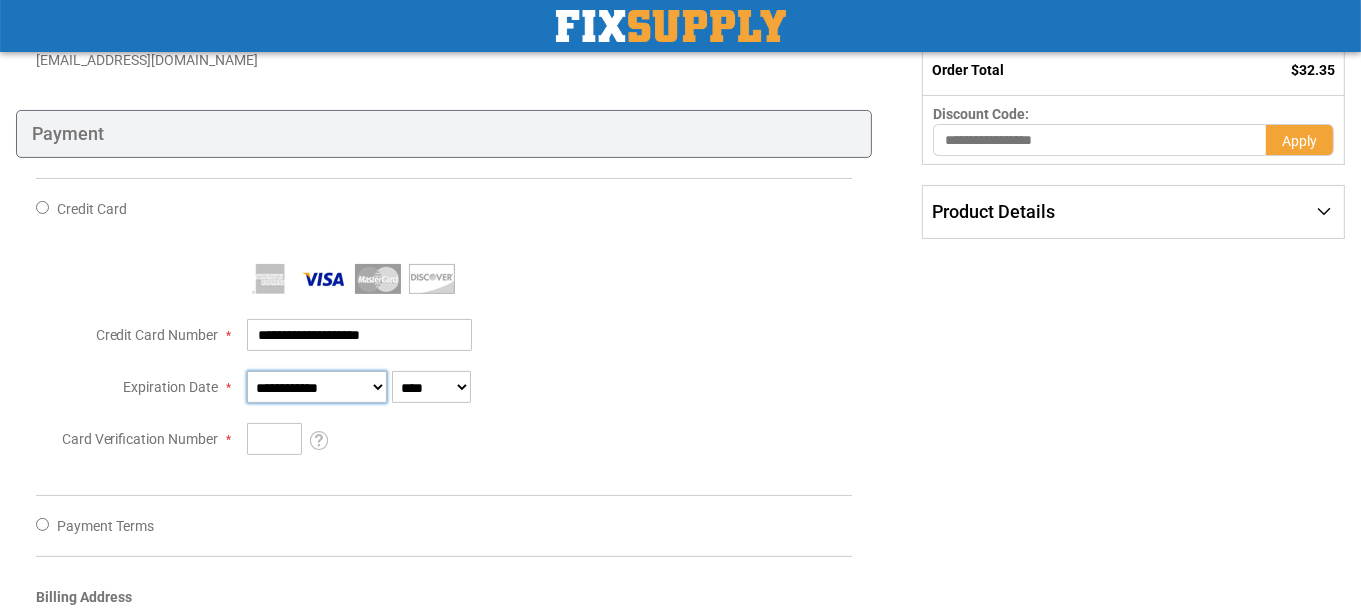 click on "**********" at bounding box center (317, 387) 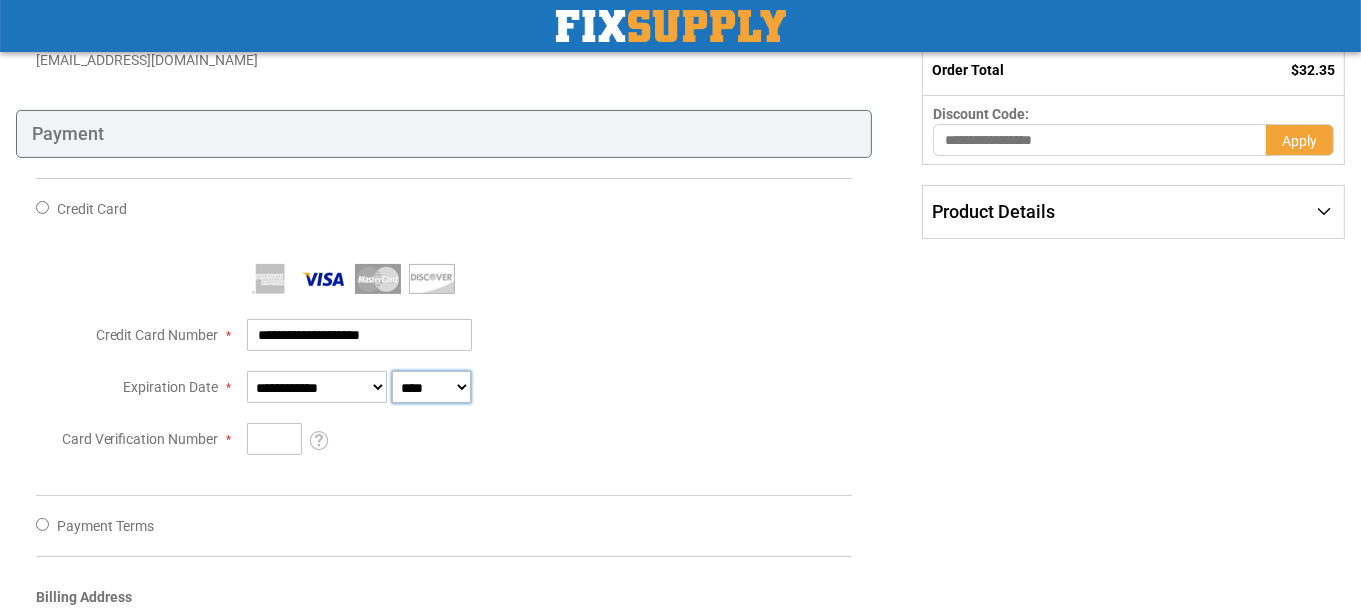 click on "**** **** **** **** **** **** **** **** **** **** **** ****" at bounding box center (432, 387) 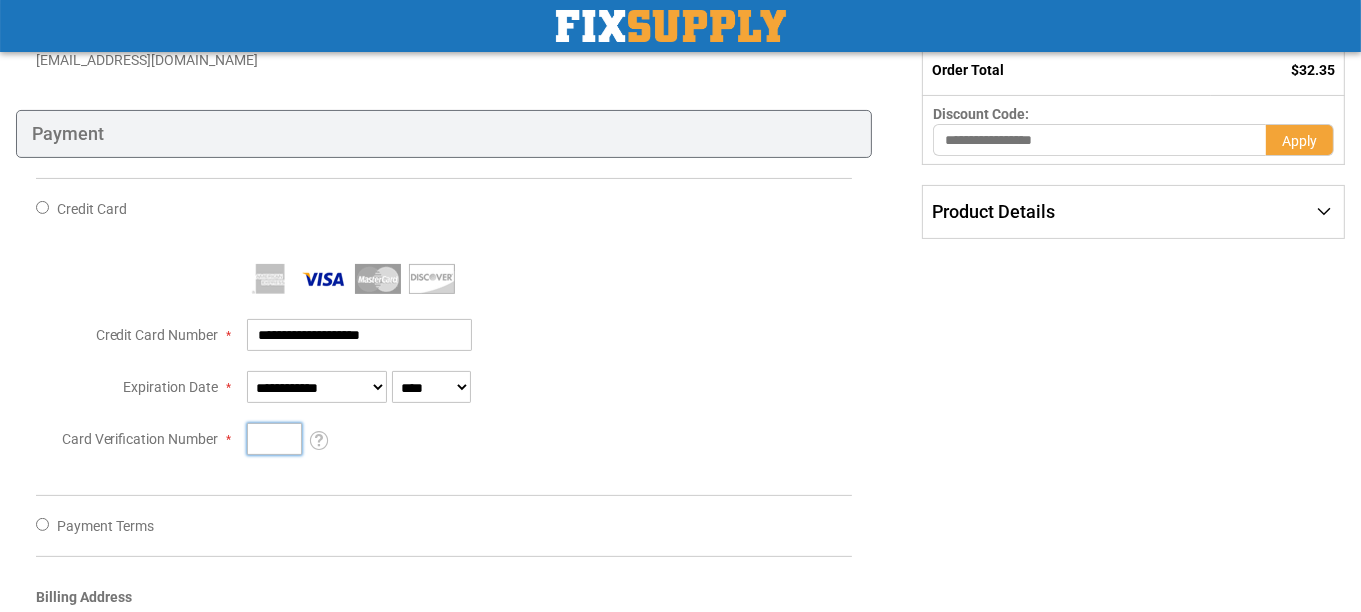 click on "Card Verification Number" at bounding box center [274, 439] 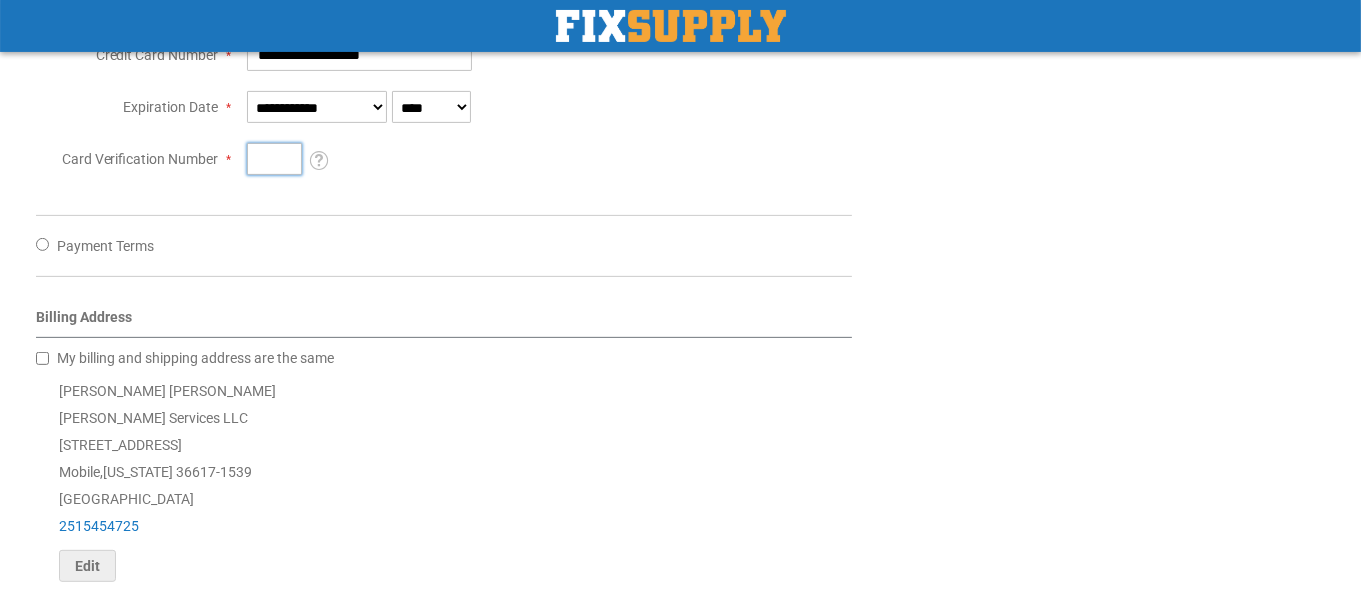 scroll, scrollTop: 699, scrollLeft: 0, axis: vertical 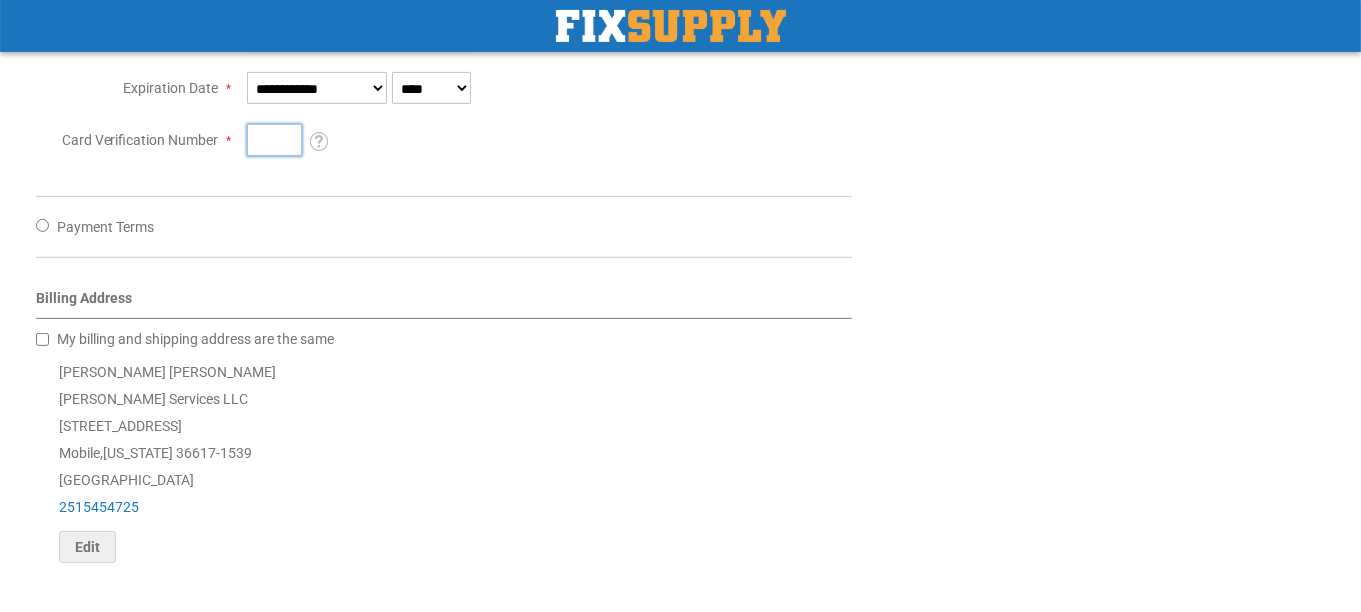 type on "***" 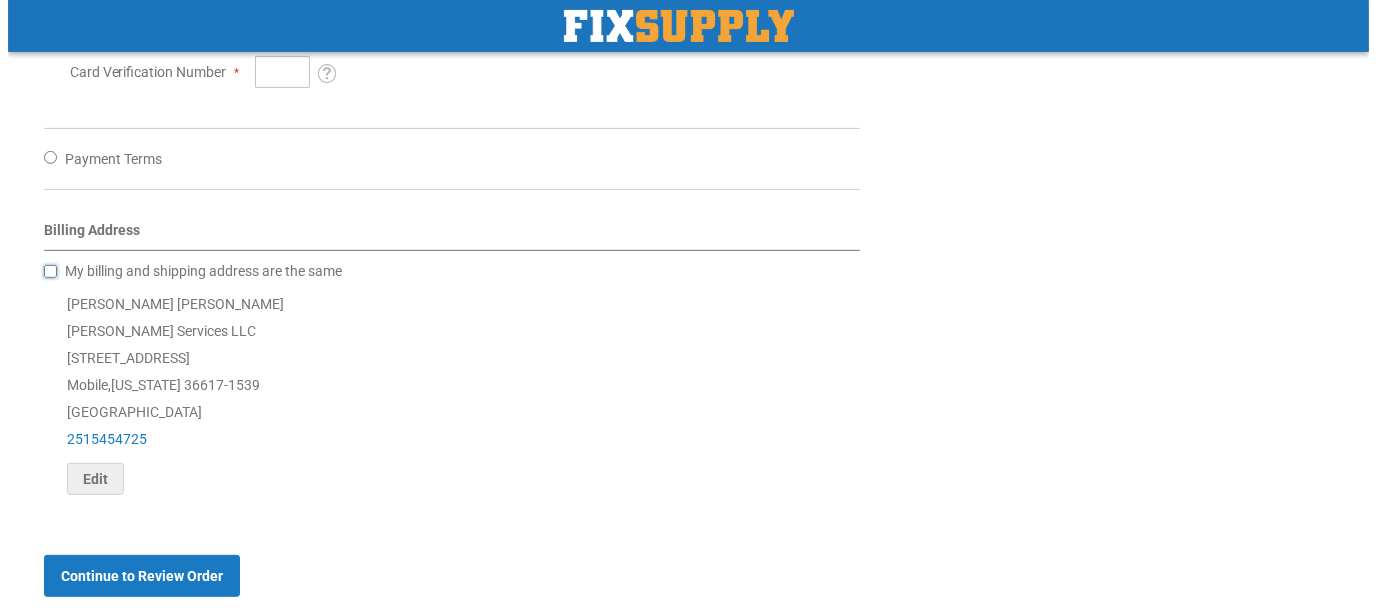 scroll, scrollTop: 800, scrollLeft: 0, axis: vertical 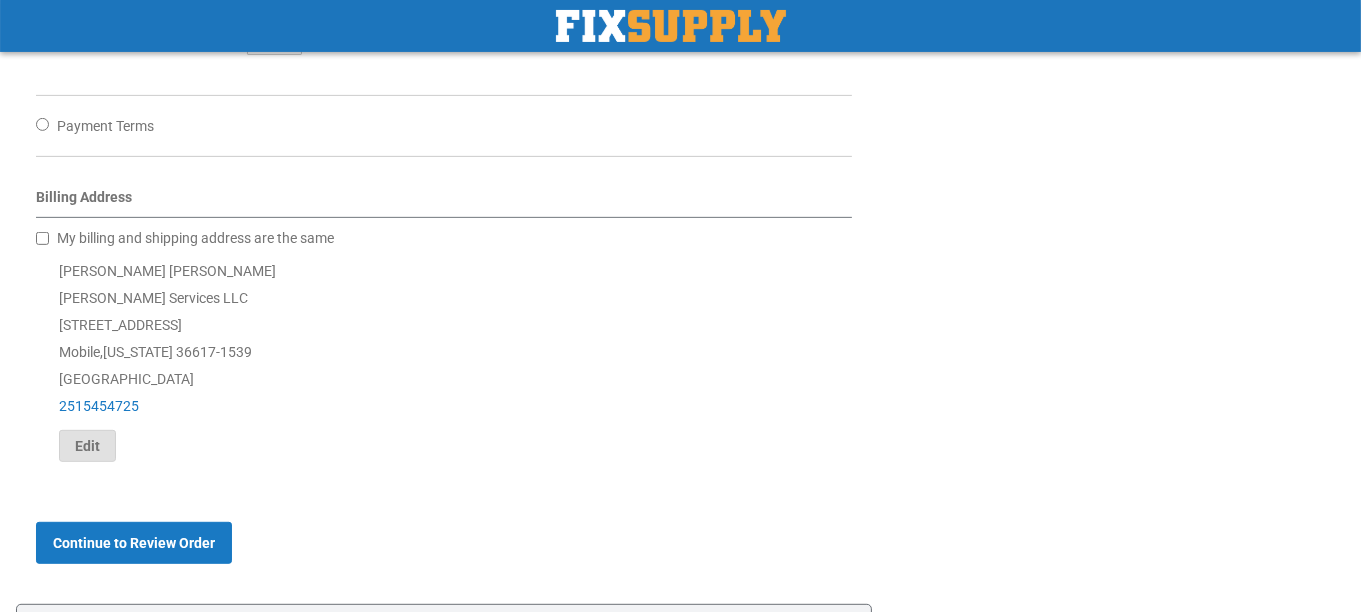 click on "Edit" at bounding box center (87, 446) 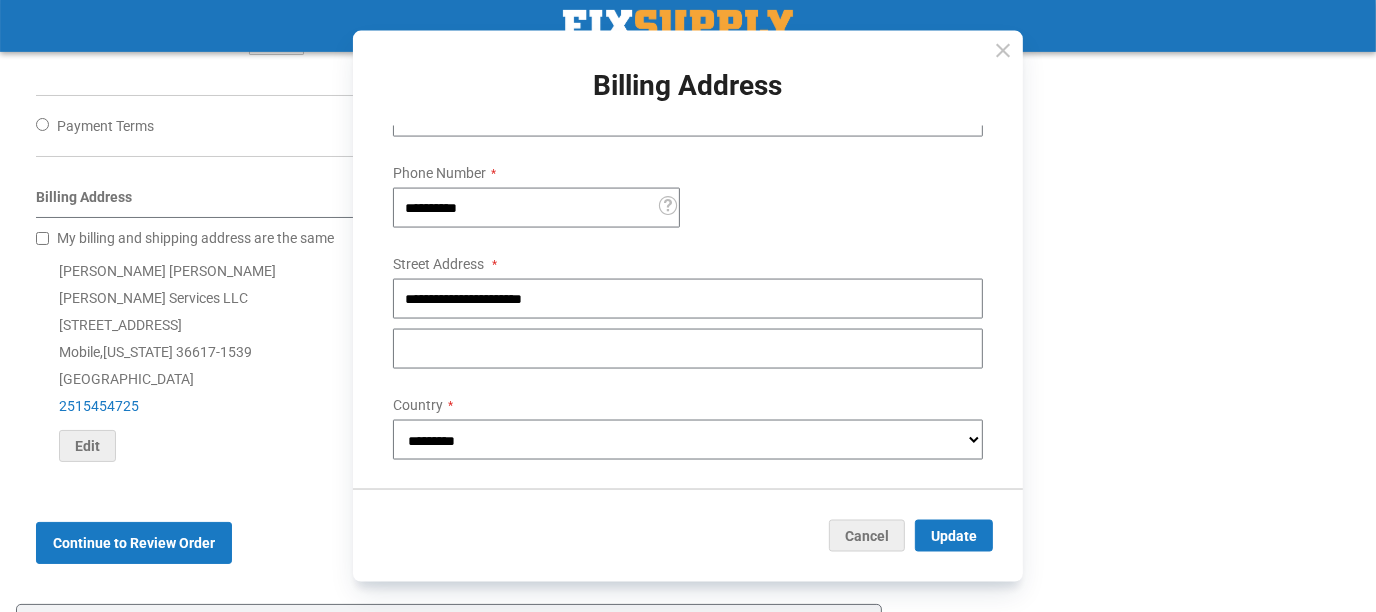 scroll, scrollTop: 199, scrollLeft: 0, axis: vertical 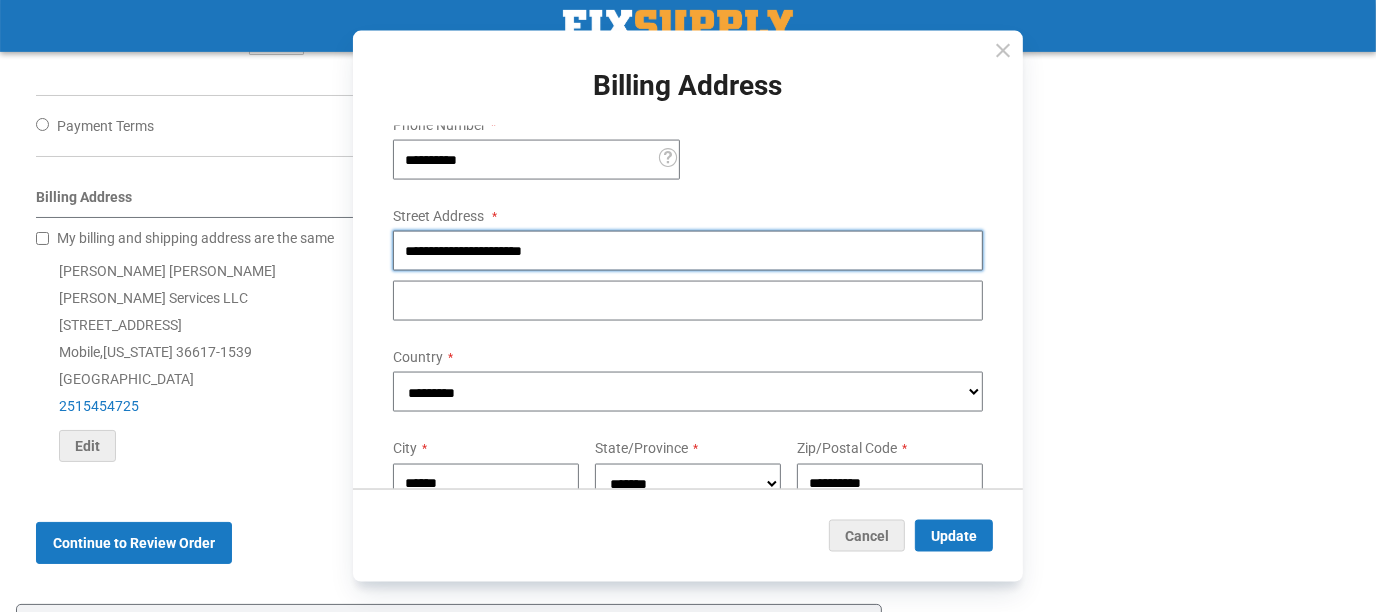 drag, startPoint x: 637, startPoint y: 250, endPoint x: 78, endPoint y: 255, distance: 559.02234 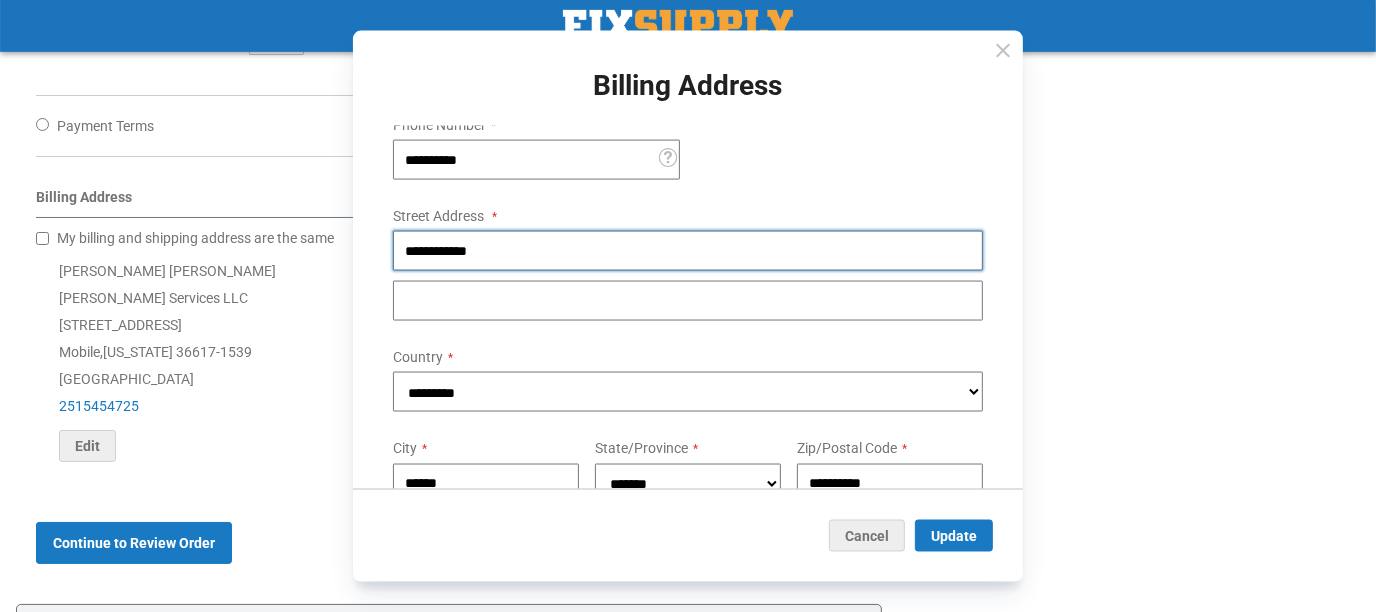 type on "**********" 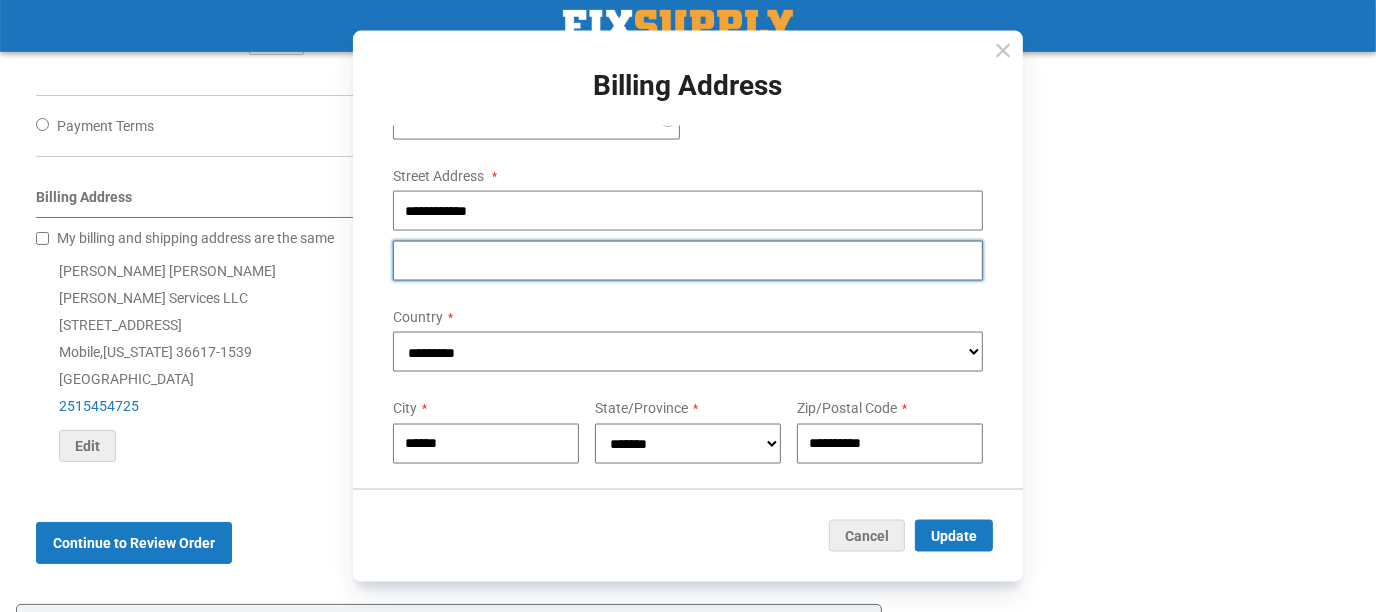 scroll, scrollTop: 271, scrollLeft: 0, axis: vertical 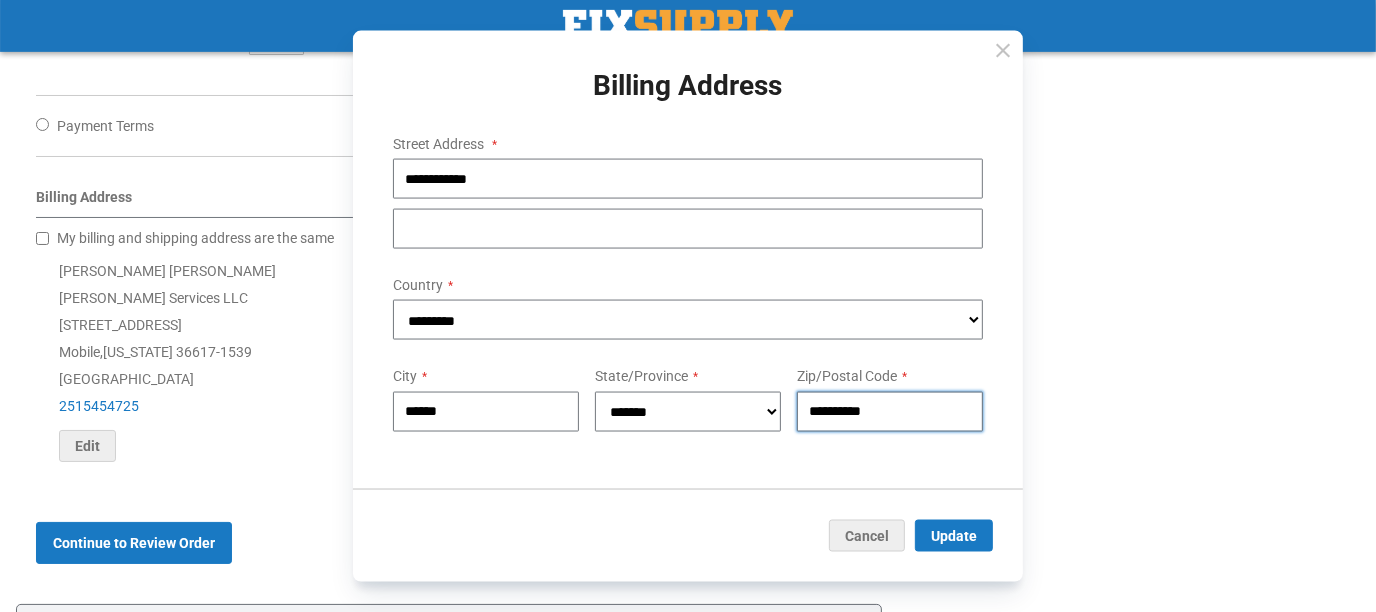 drag, startPoint x: 884, startPoint y: 409, endPoint x: 704, endPoint y: 385, distance: 181.59296 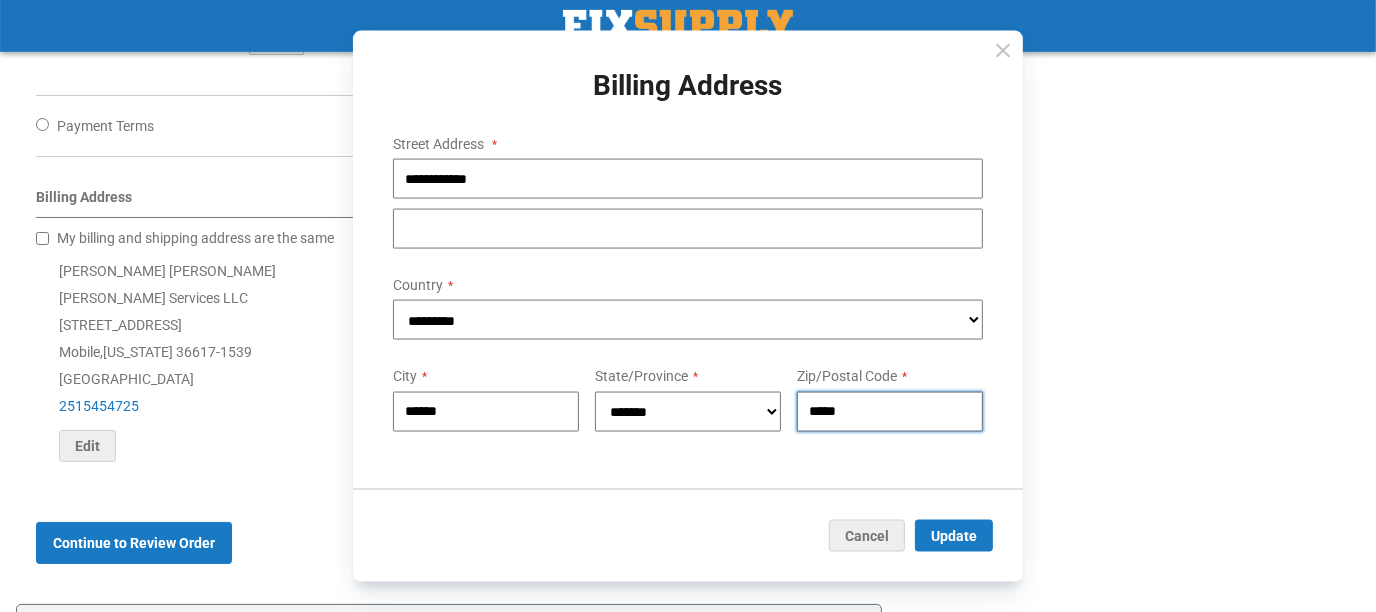 type on "*****" 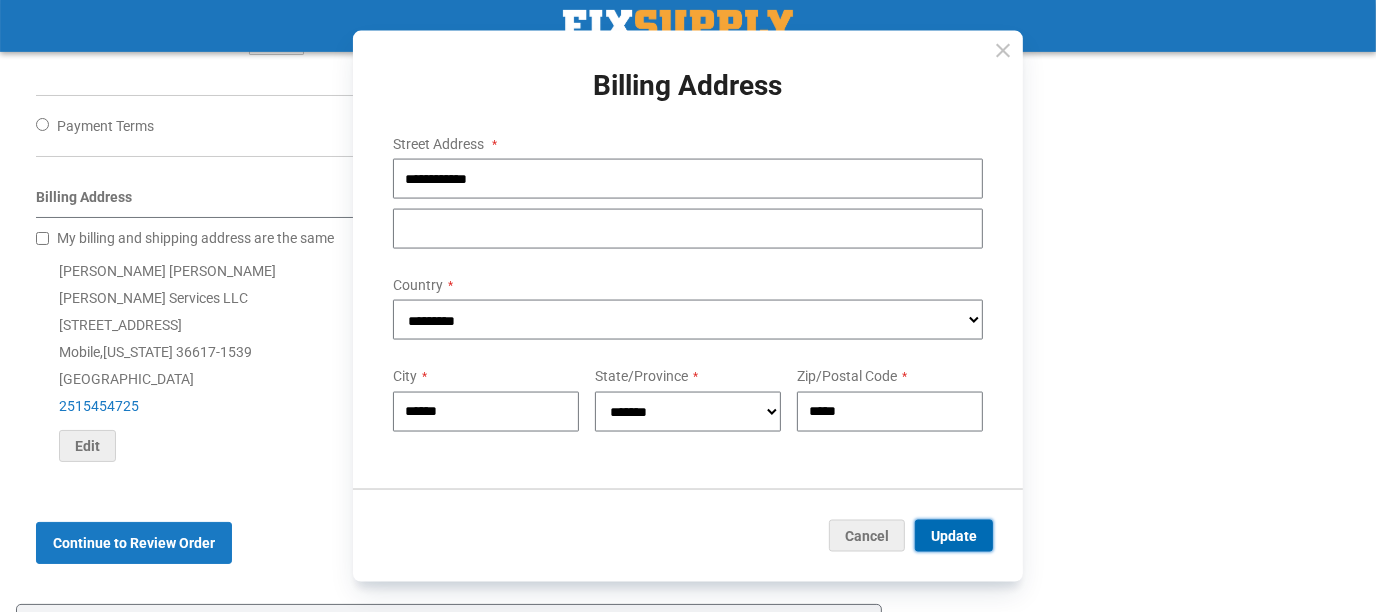 type 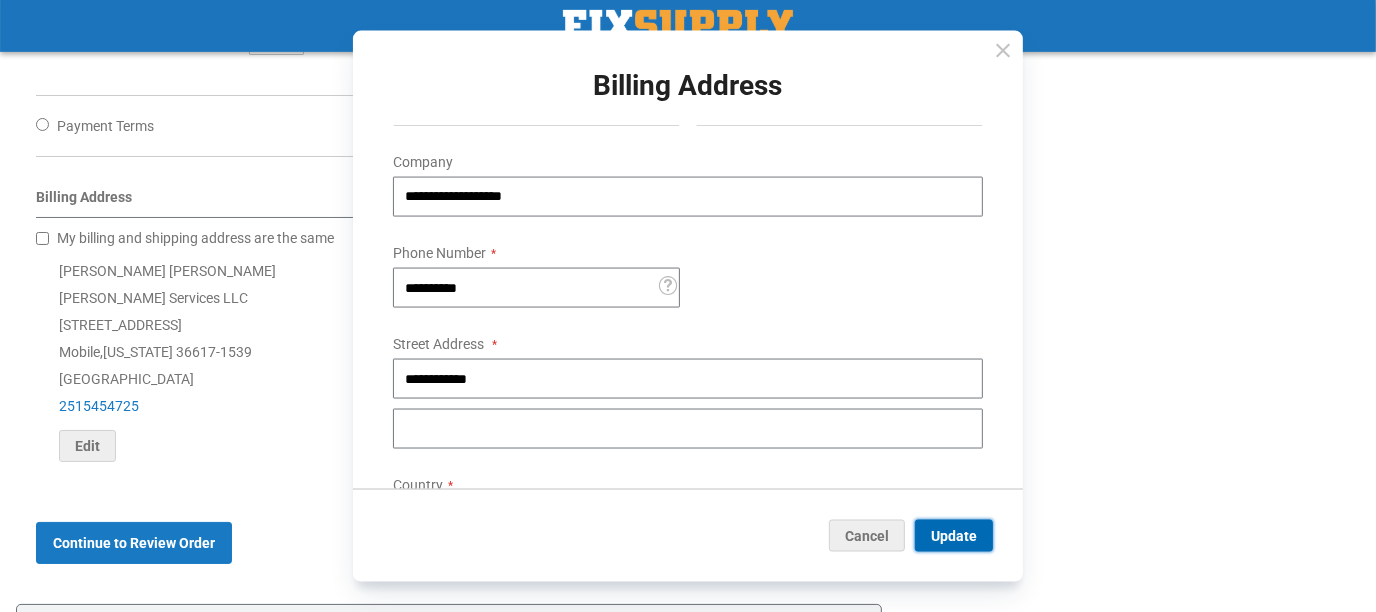 scroll, scrollTop: 271, scrollLeft: 0, axis: vertical 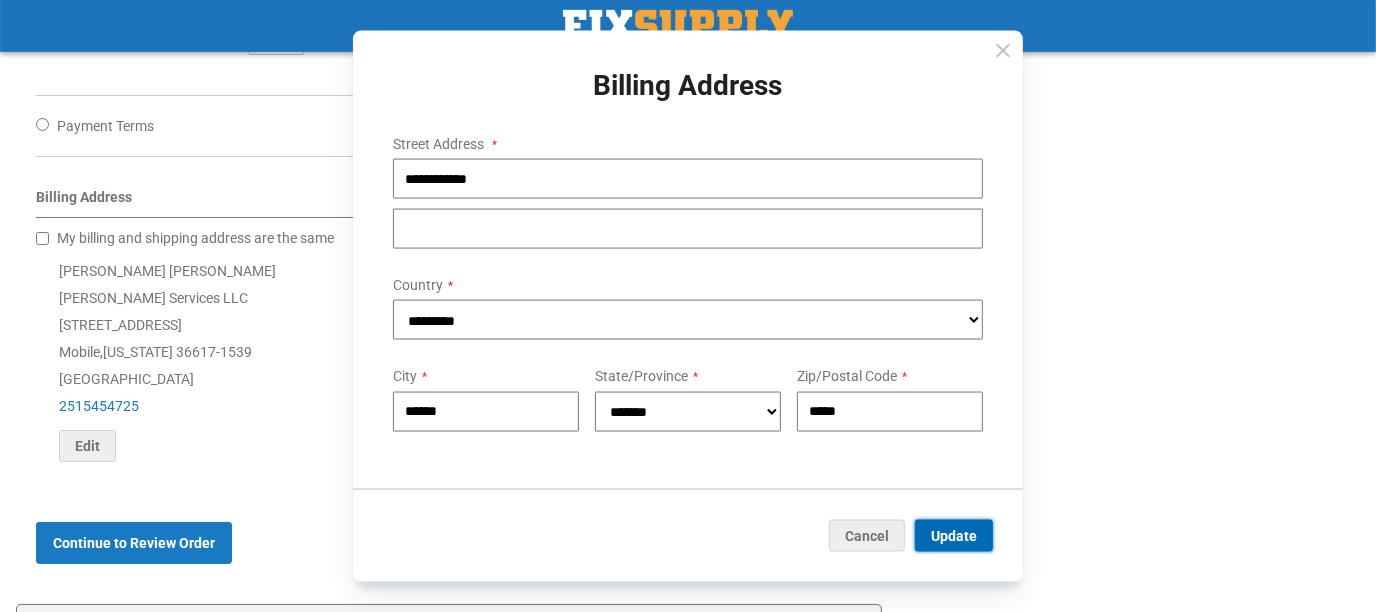 click on "Update" at bounding box center [954, 535] 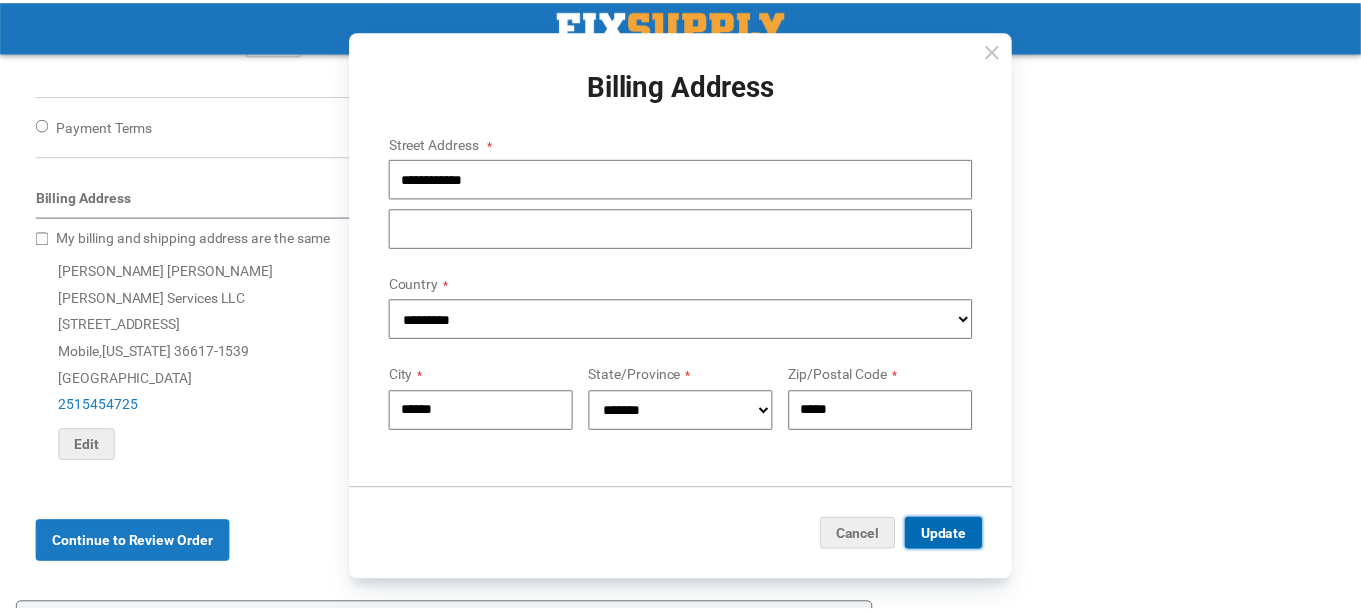 scroll, scrollTop: 0, scrollLeft: 0, axis: both 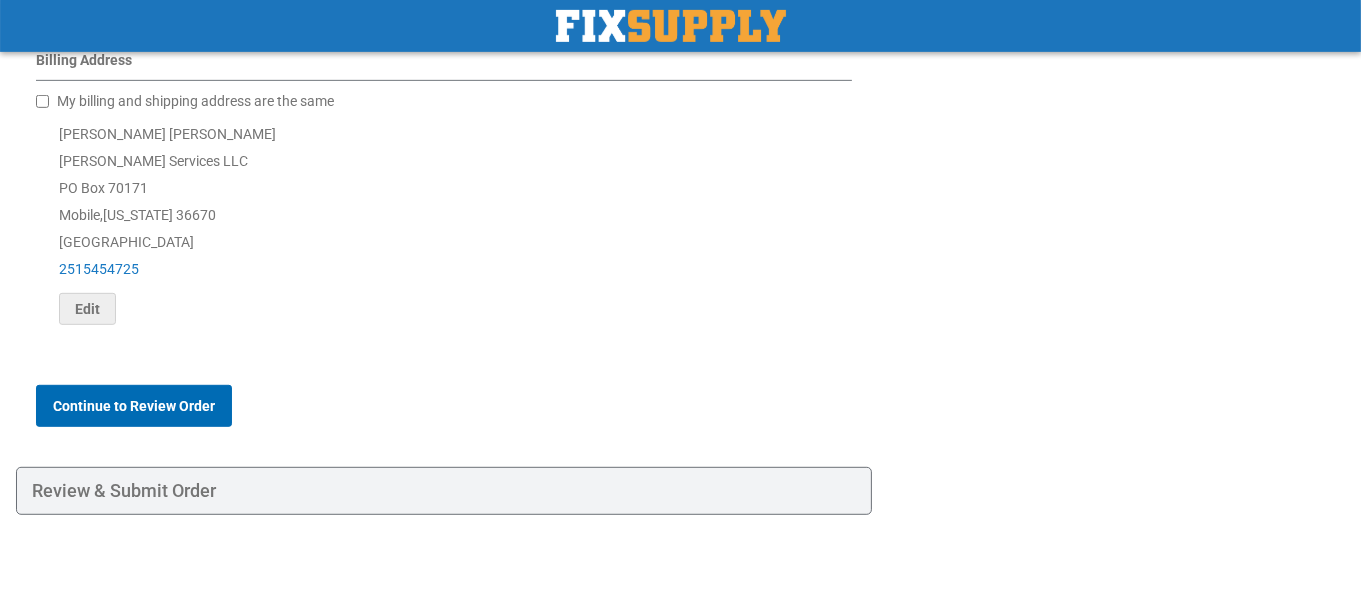 click on "Continue to Review Order" at bounding box center (134, 406) 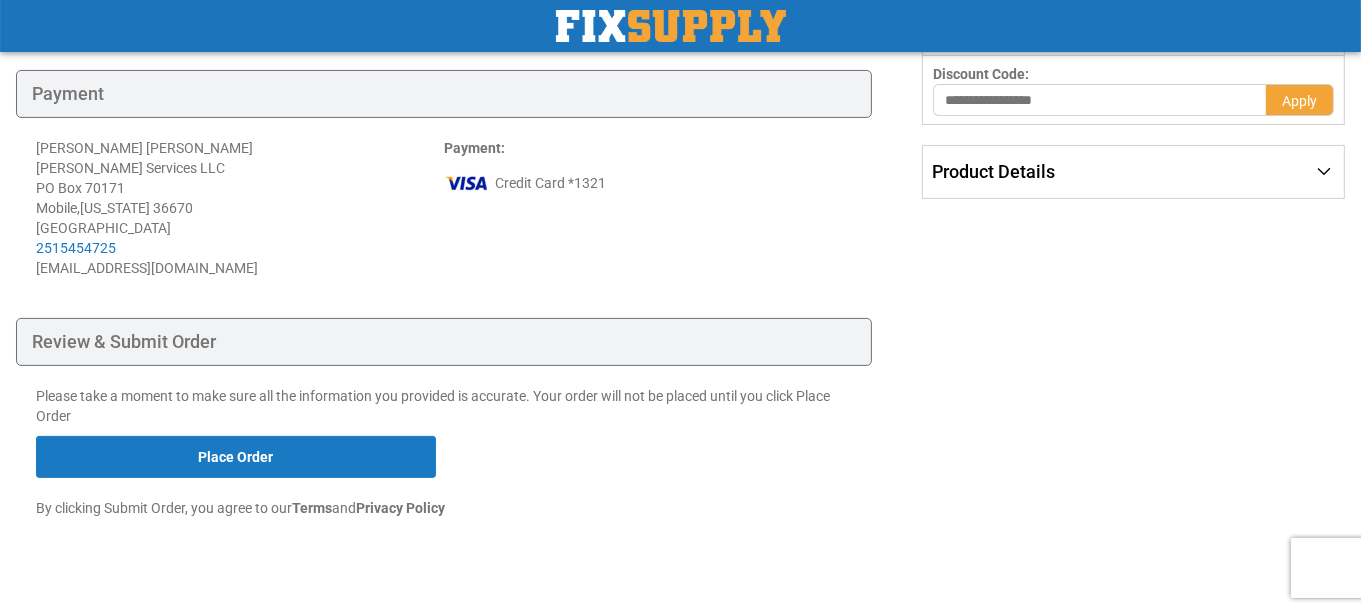 scroll, scrollTop: 473, scrollLeft: 0, axis: vertical 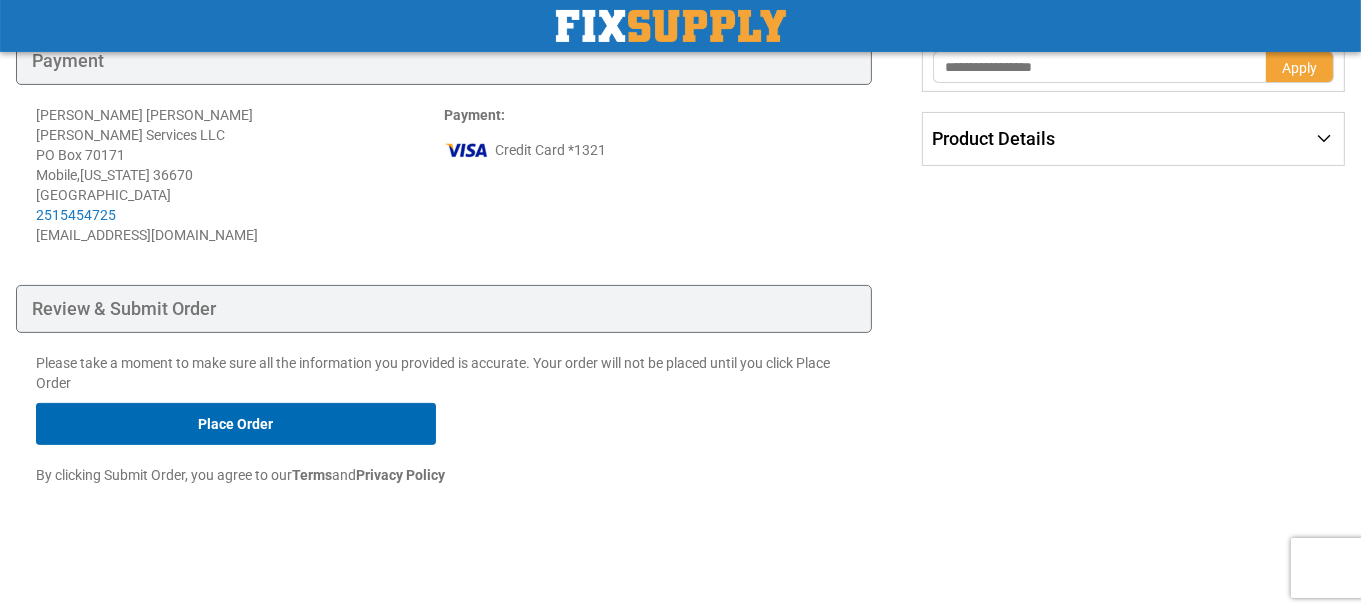 click on "Place Order" at bounding box center (236, 424) 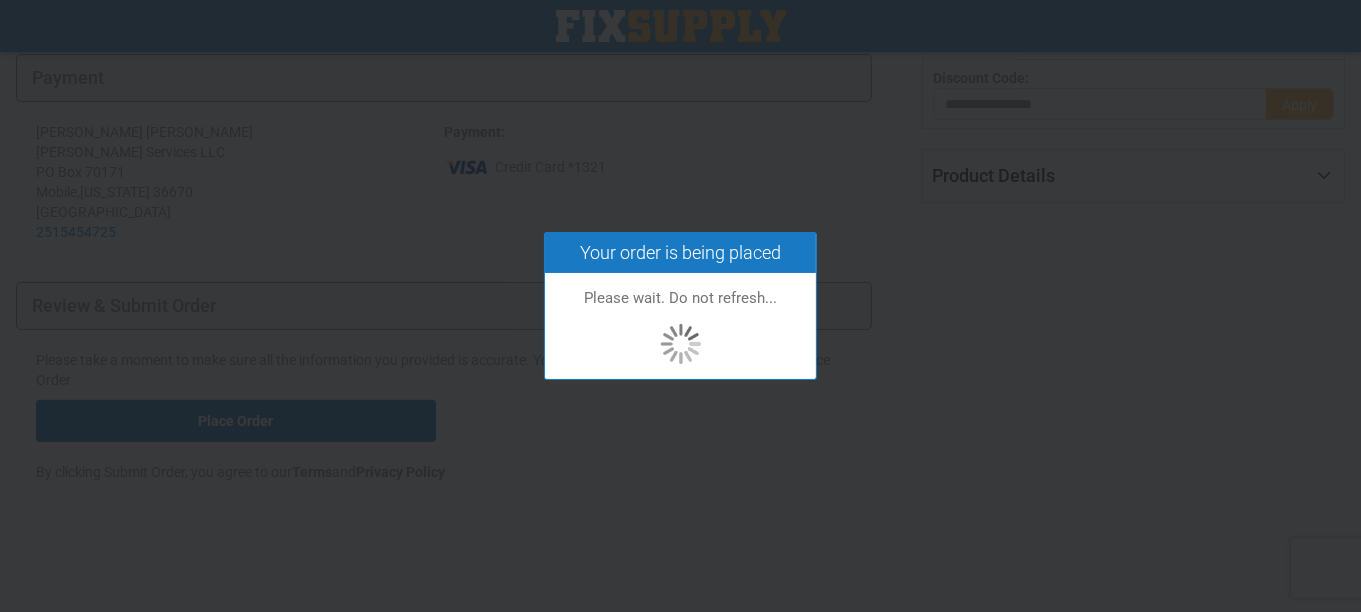 scroll, scrollTop: 433, scrollLeft: 0, axis: vertical 